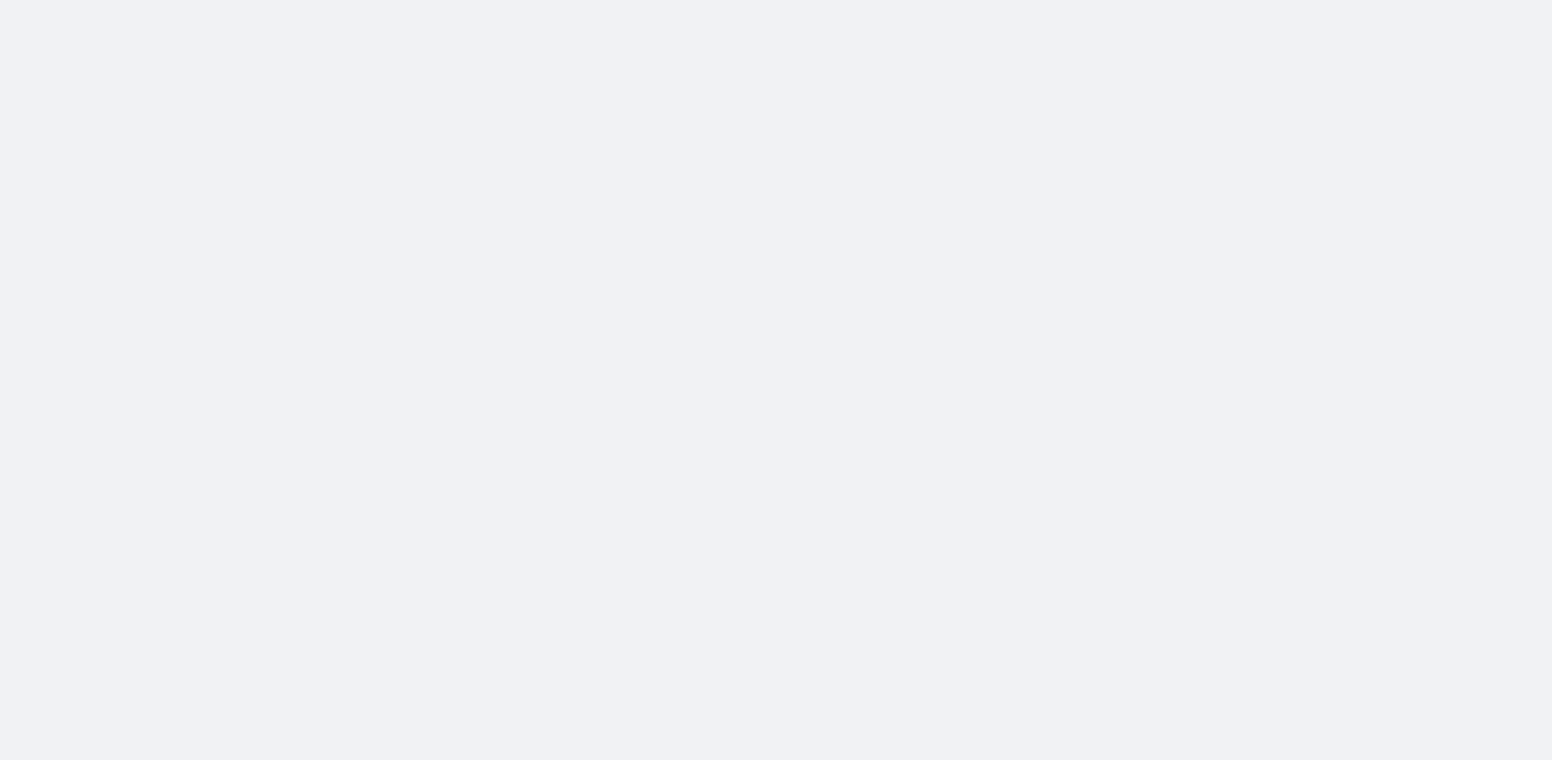 scroll, scrollTop: 0, scrollLeft: 0, axis: both 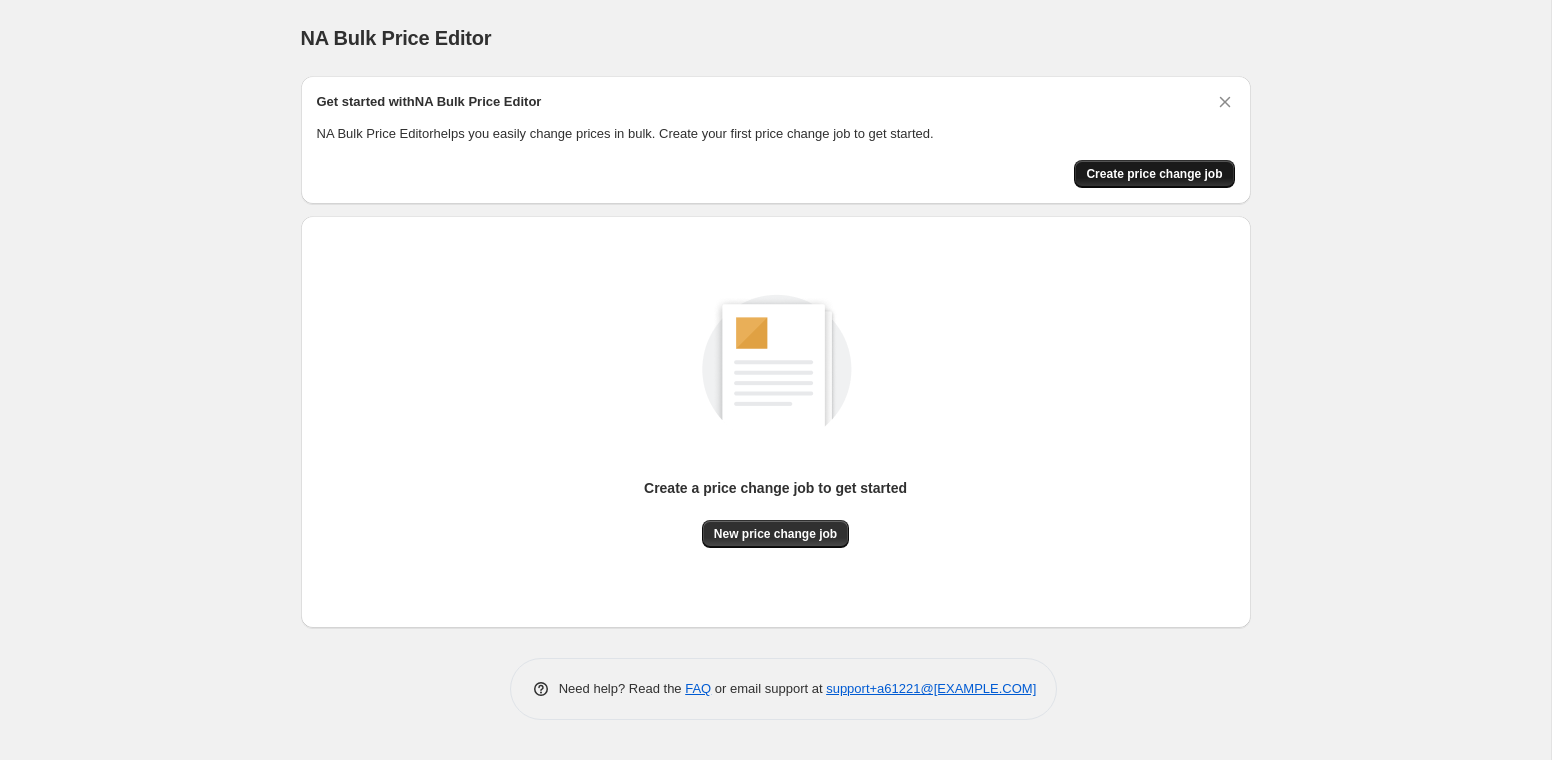 click on "Create price change job" at bounding box center [1154, 174] 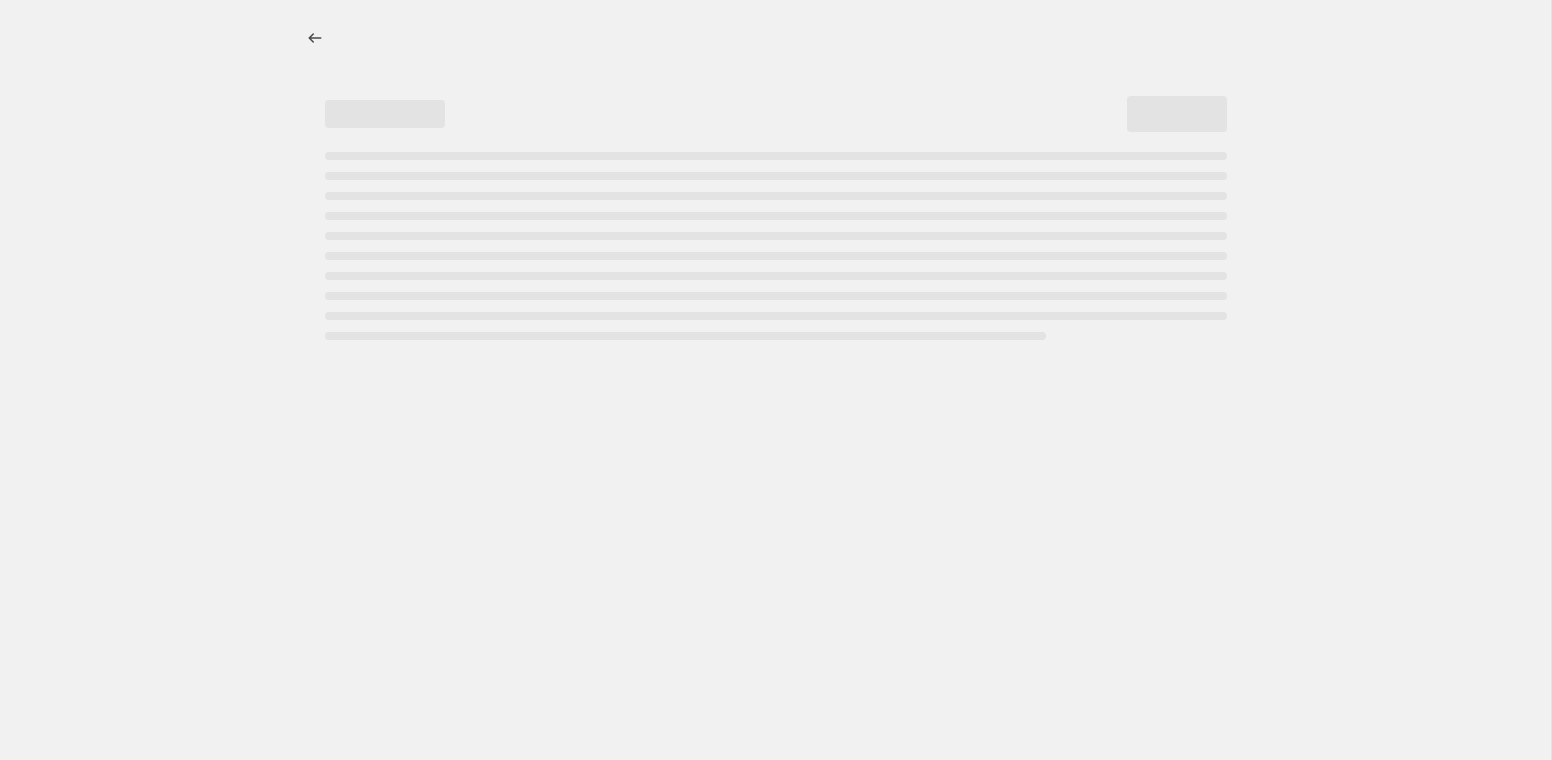 select on "percentage" 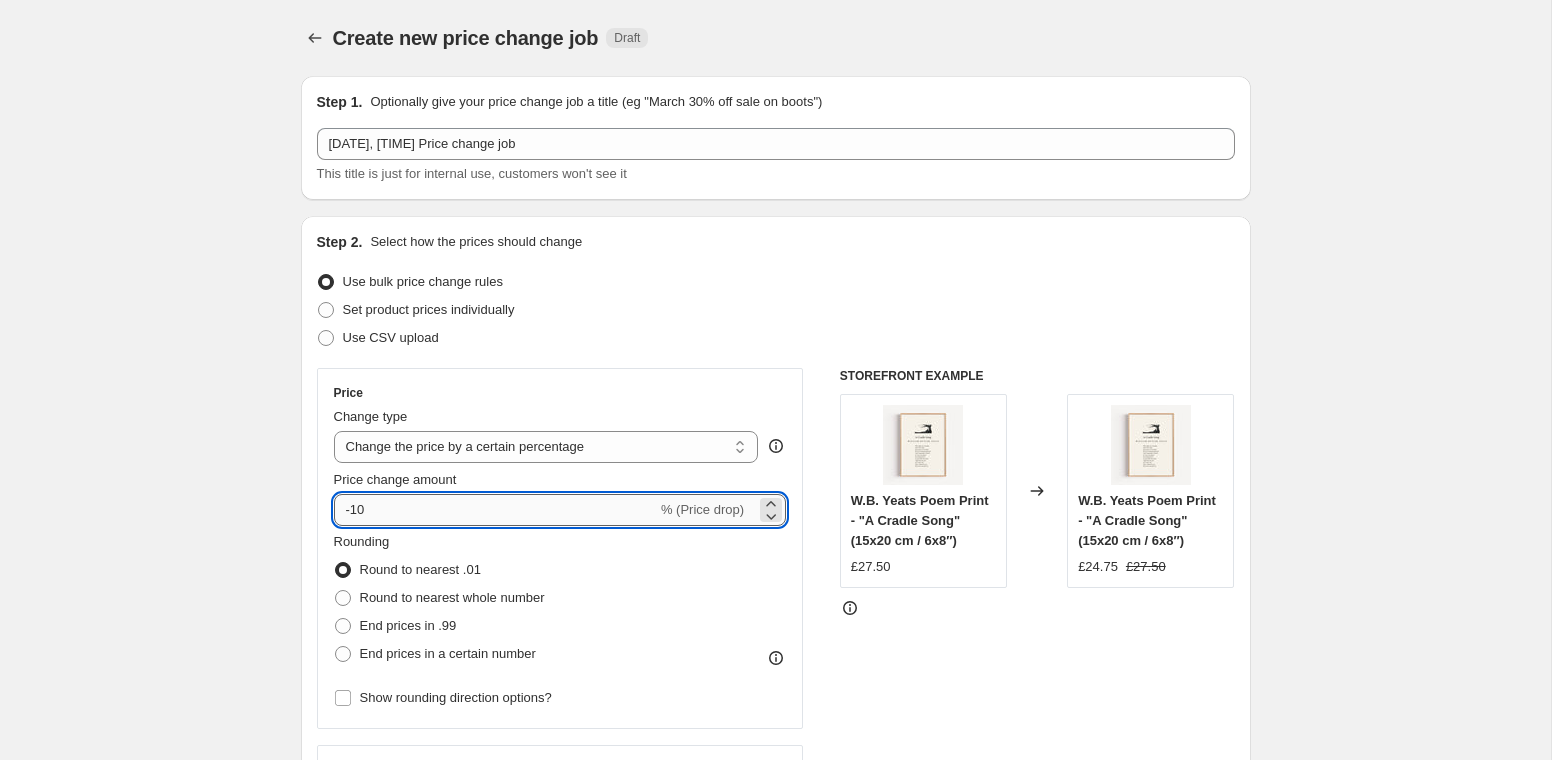 click on "-10" at bounding box center (495, 510) 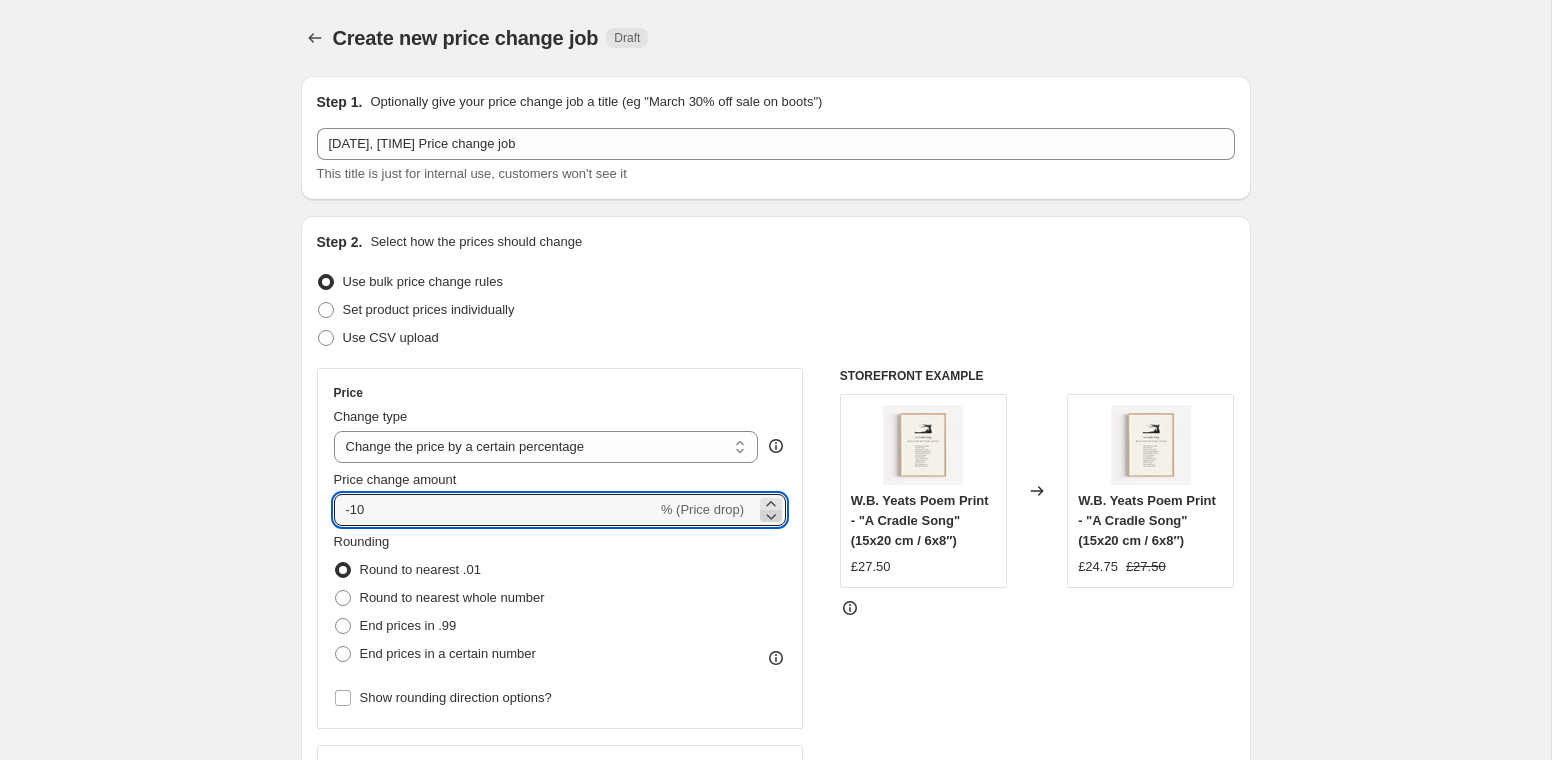 click 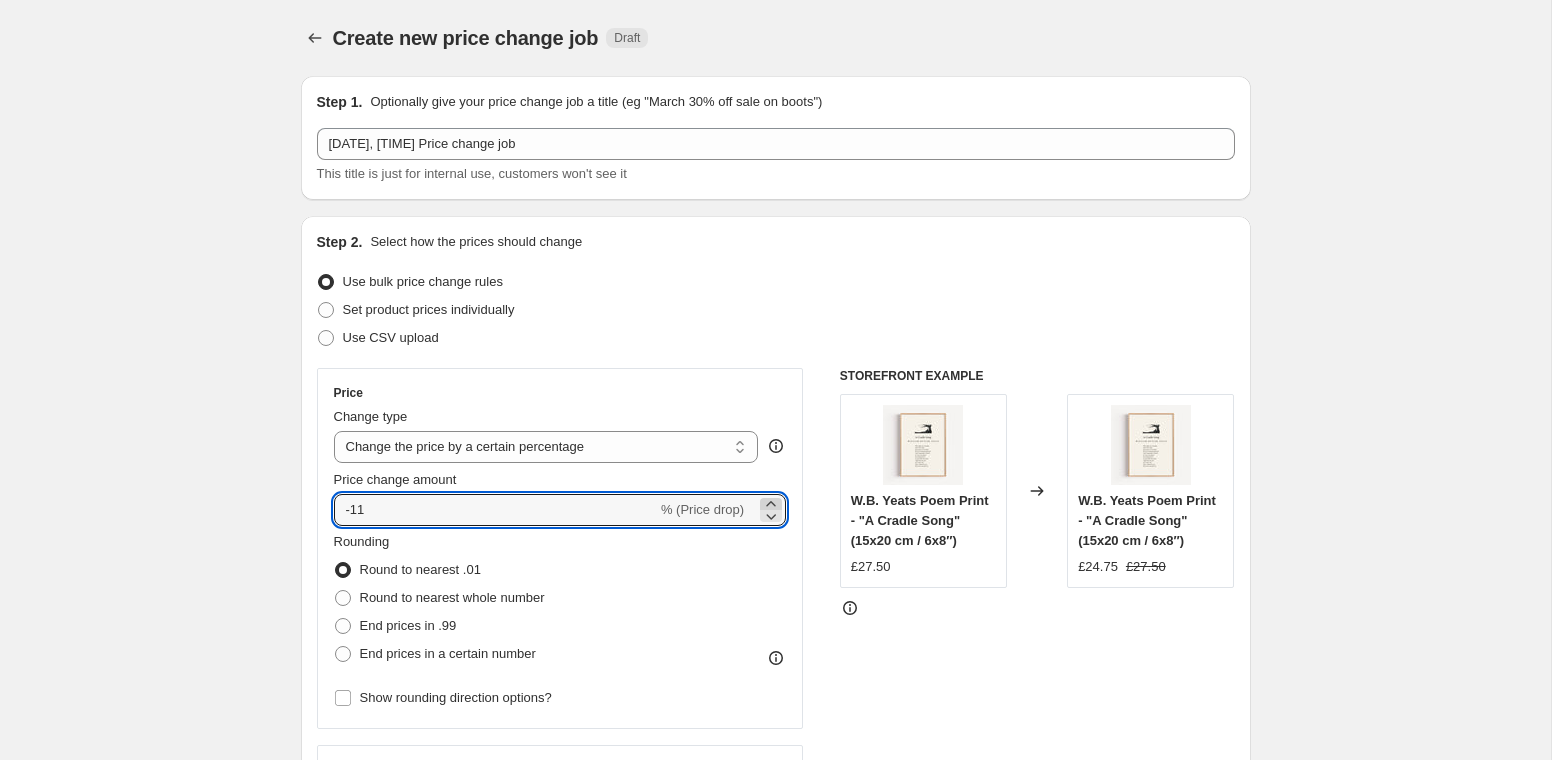 click 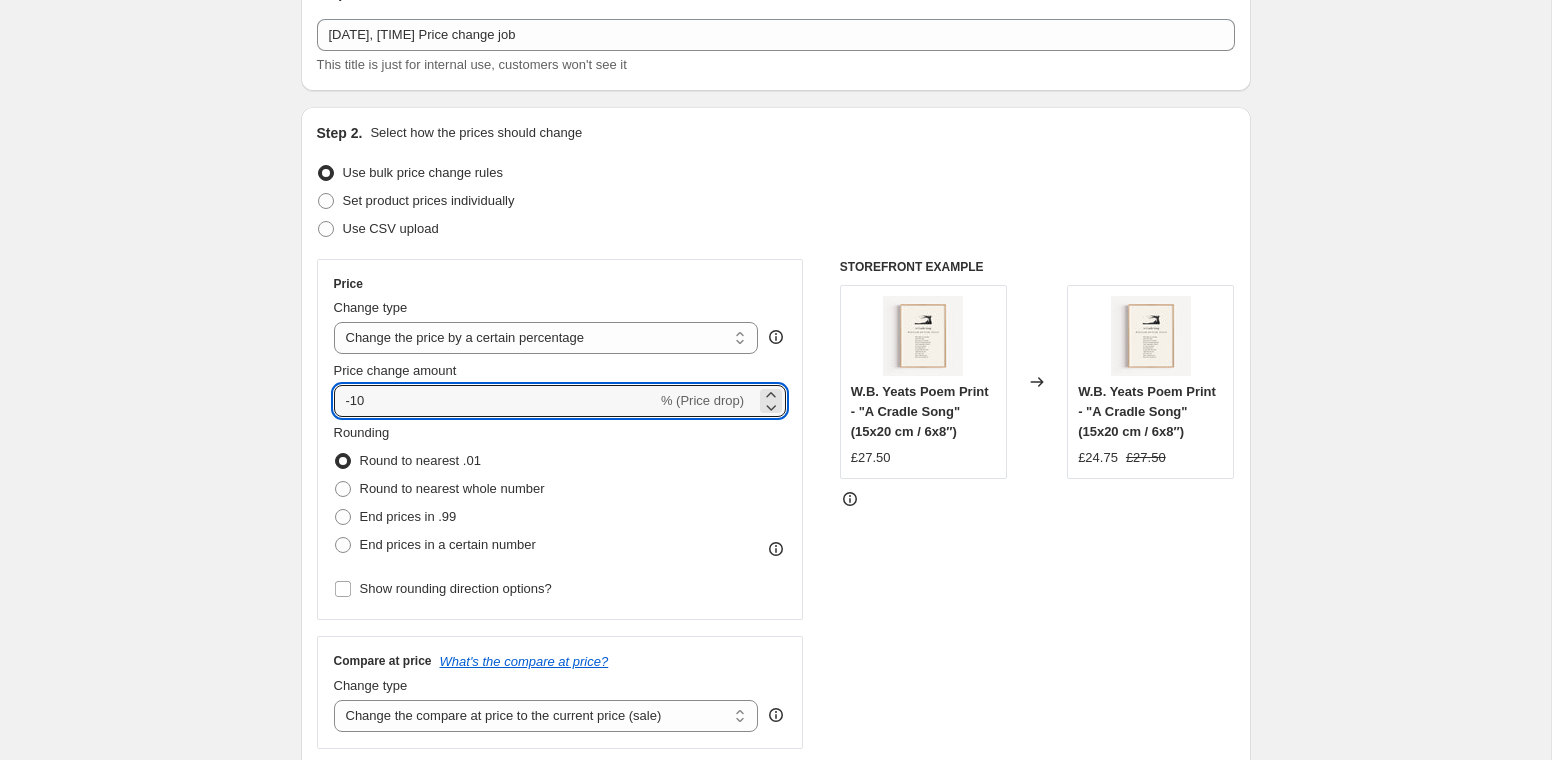scroll, scrollTop: 190, scrollLeft: 0, axis: vertical 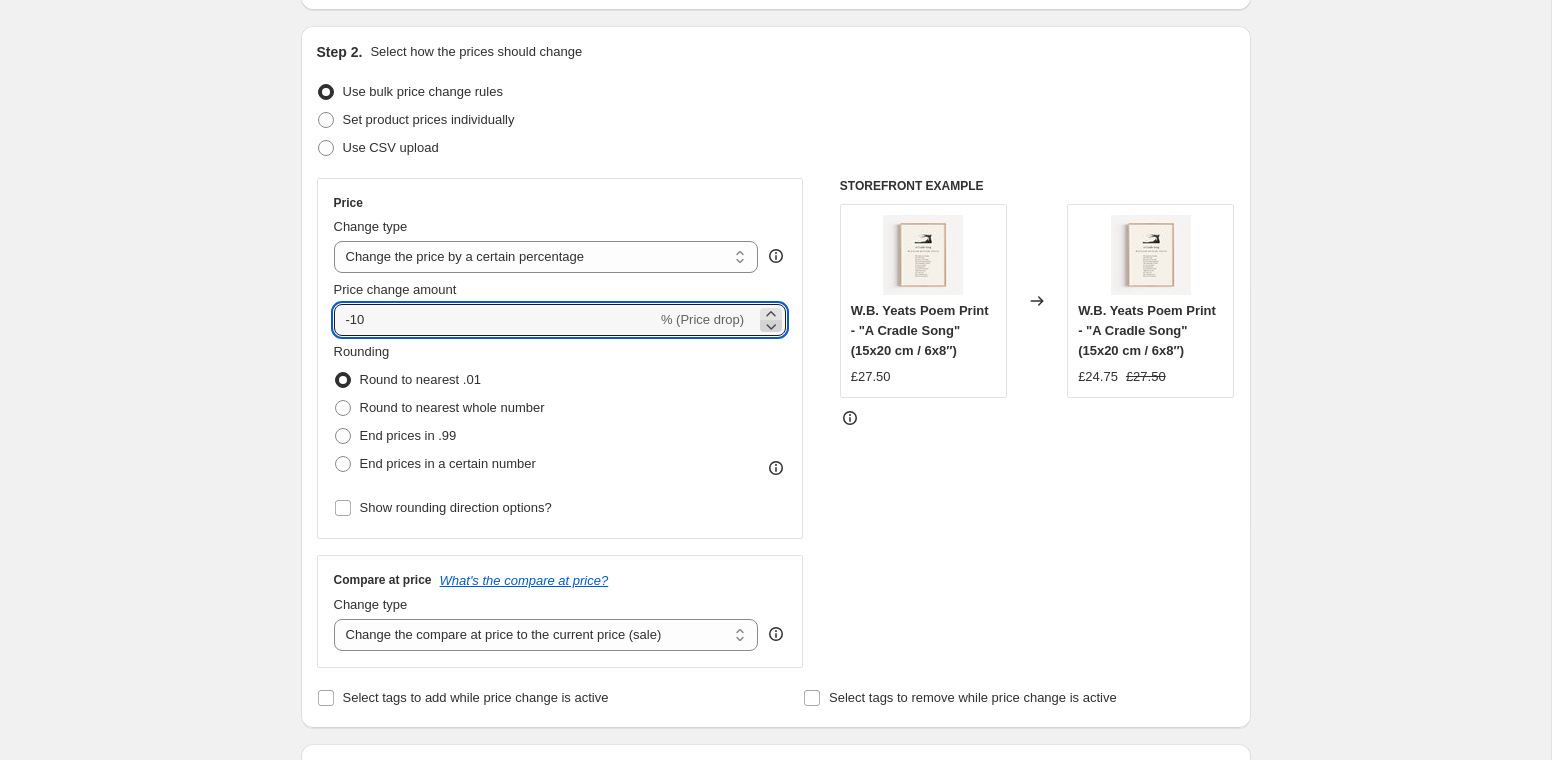 click 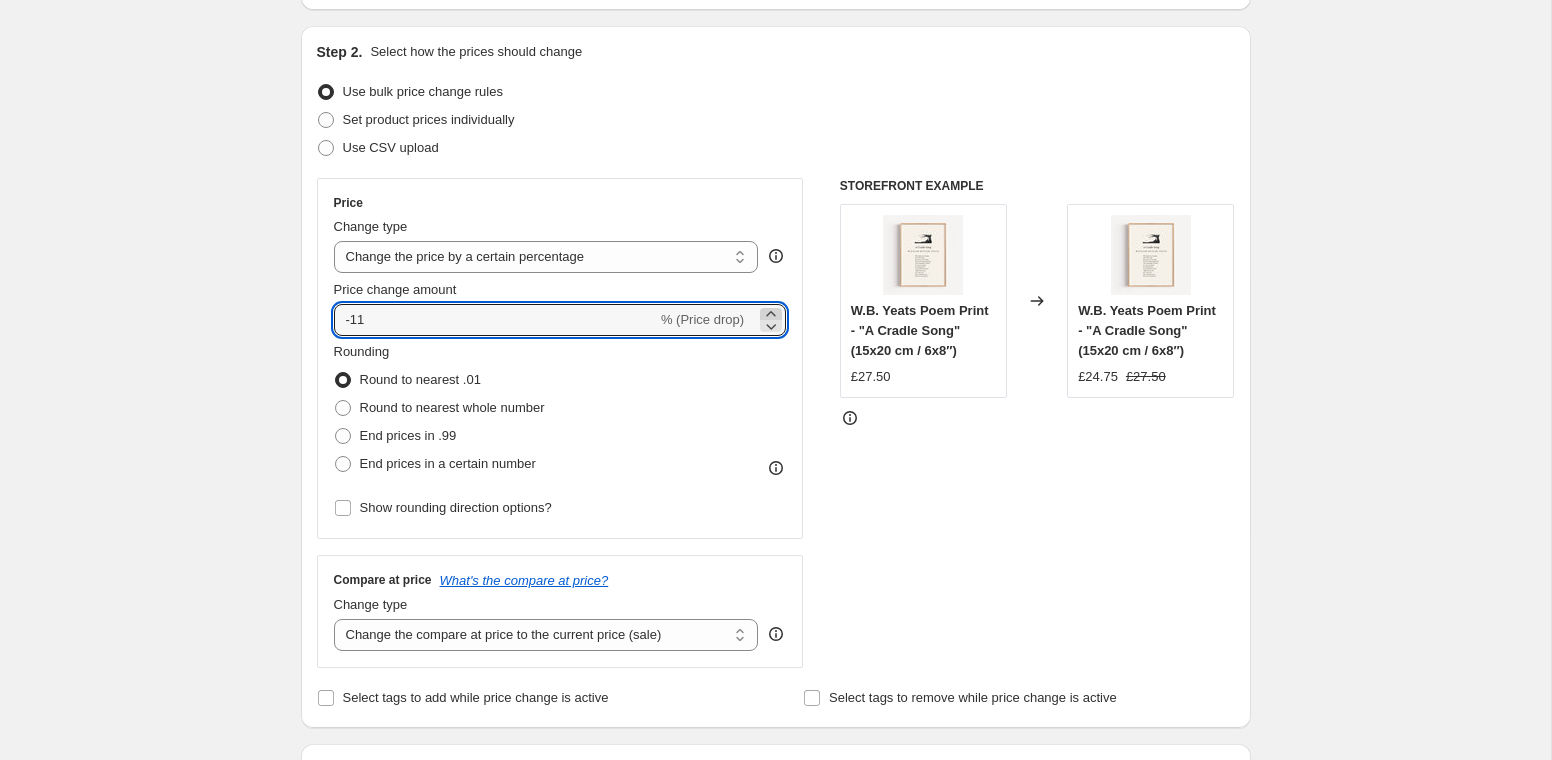 click 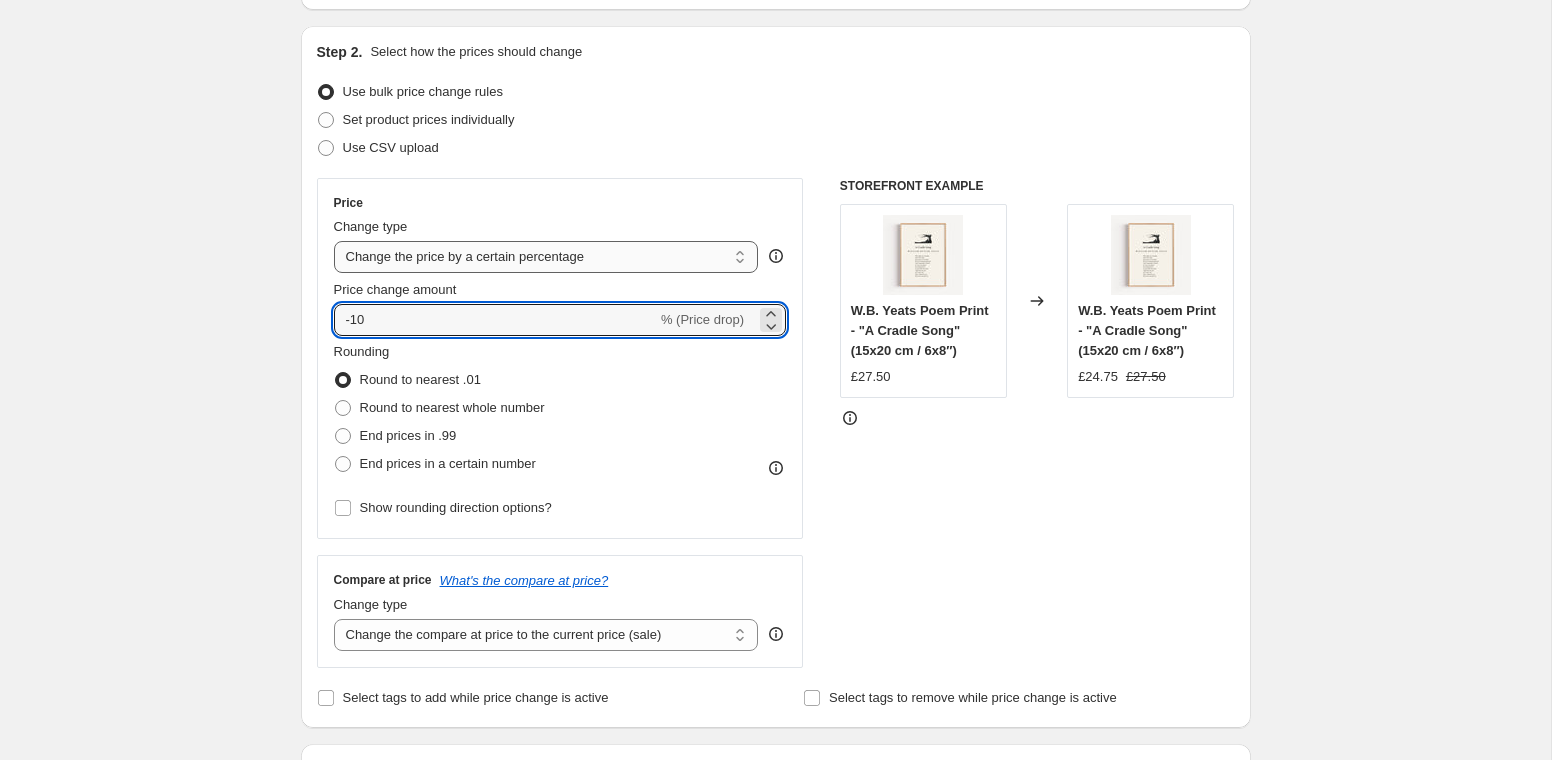 click on "Change the price to a certain amount Change the price by a certain amount Change the price by a certain percentage Change the price to the current compare at price (price before sale) Change the price by a certain amount relative to the compare at price Change the price by a certain percentage relative to the compare at price Don't change the price Change the price by a certain percentage relative to the cost per item Change price to certain cost margin" at bounding box center (546, 257) 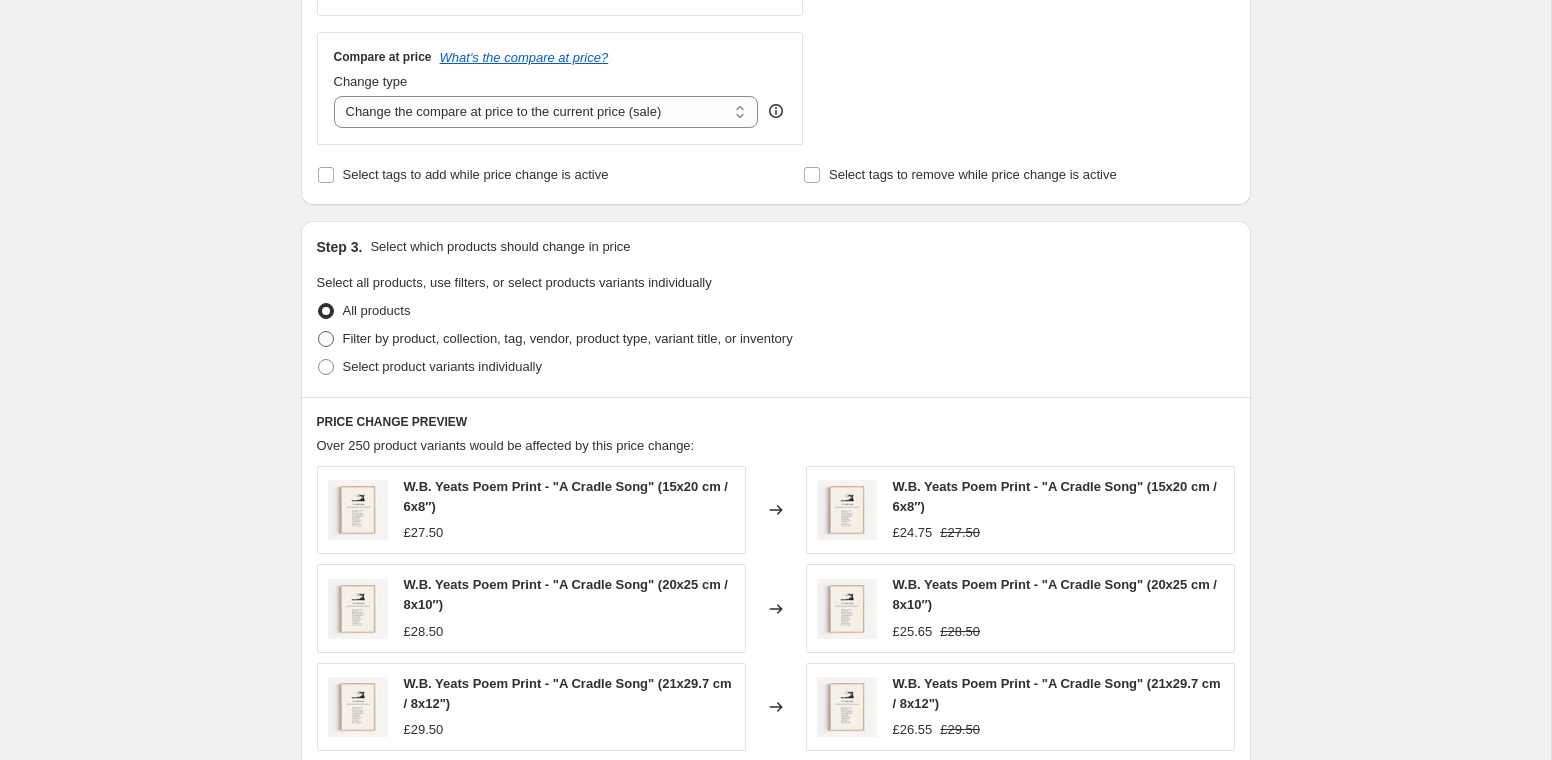 scroll, scrollTop: 714, scrollLeft: 0, axis: vertical 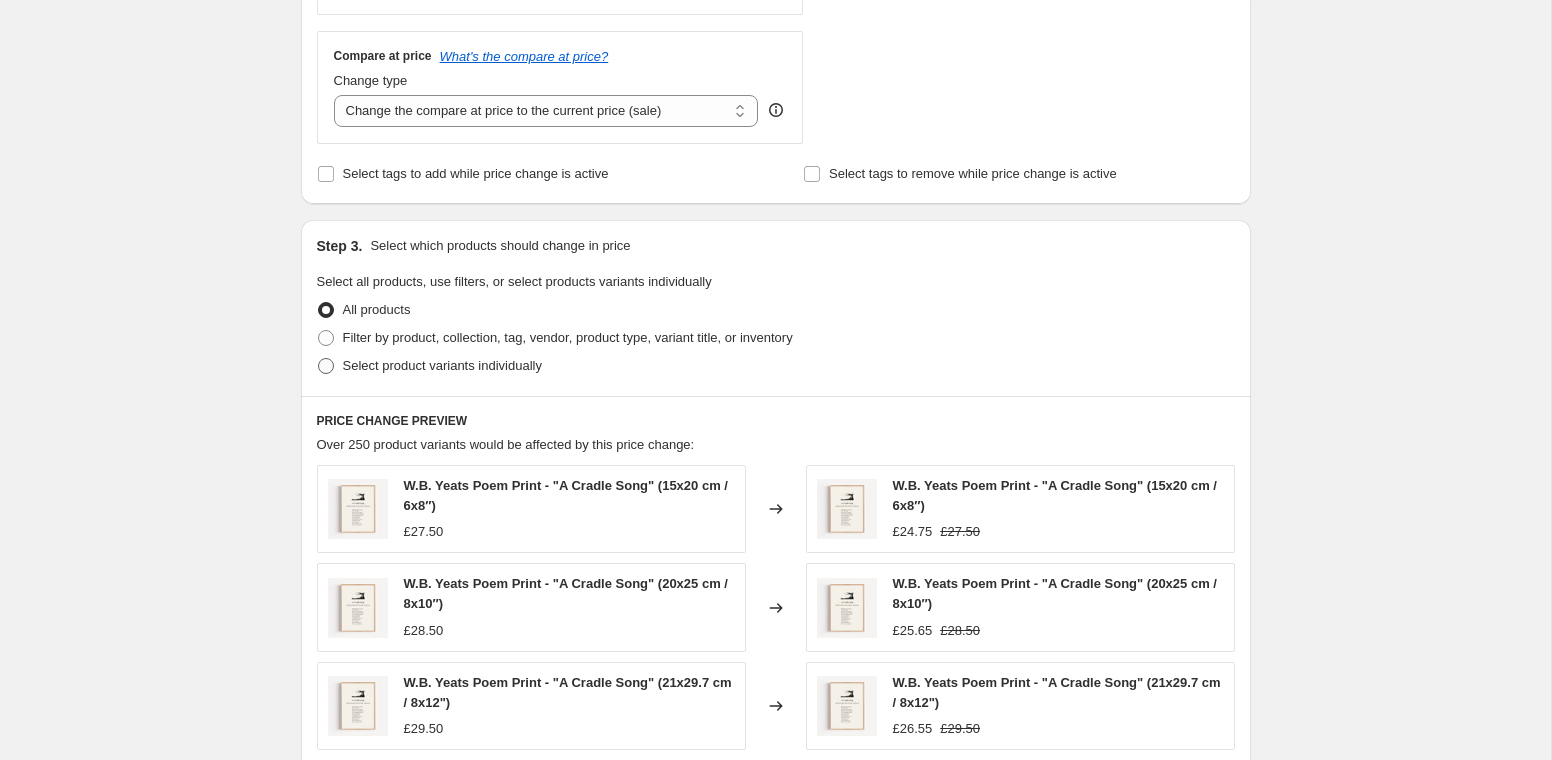 click on "Select product variants individually" at bounding box center [442, 365] 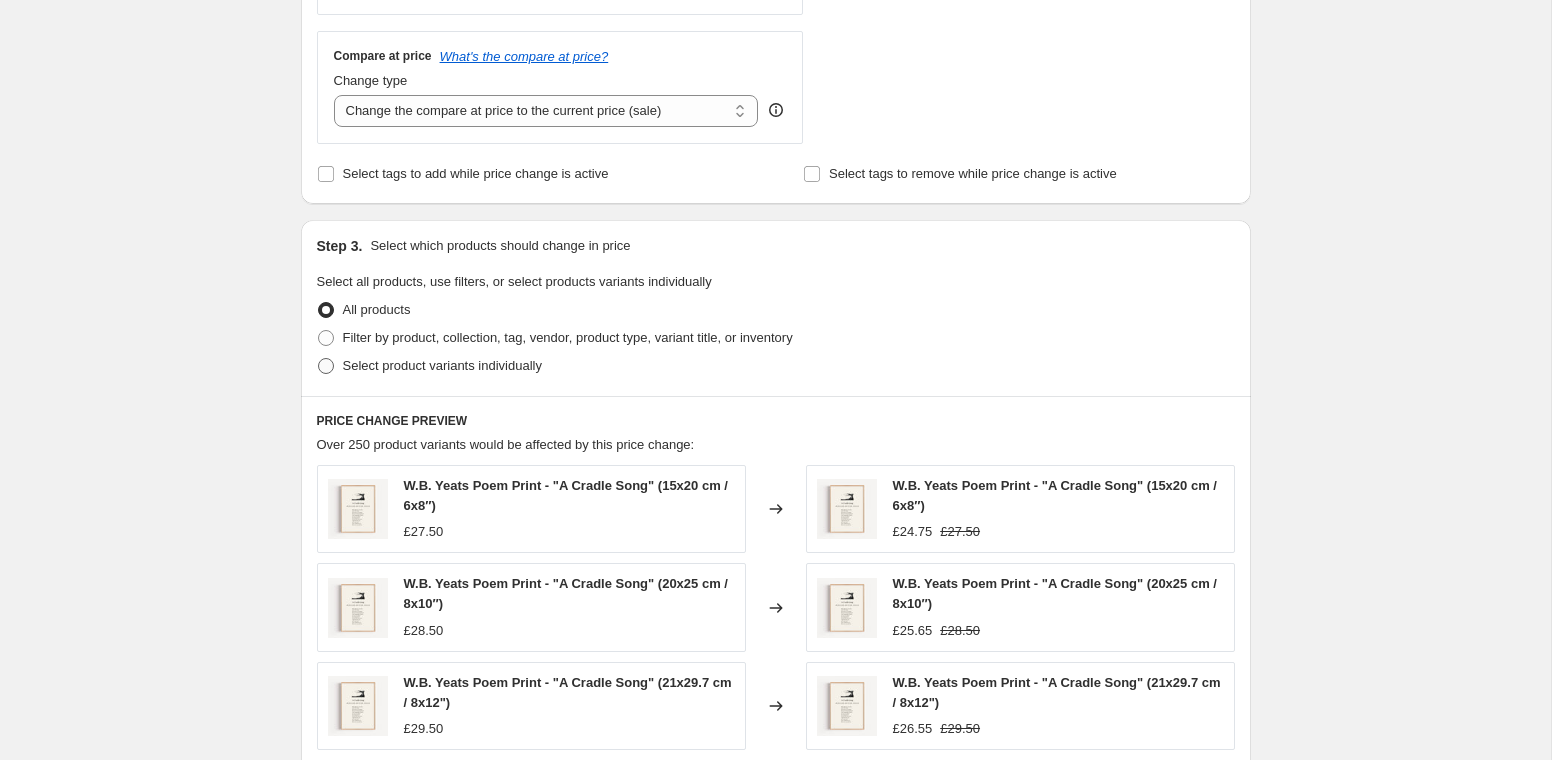 radio on "true" 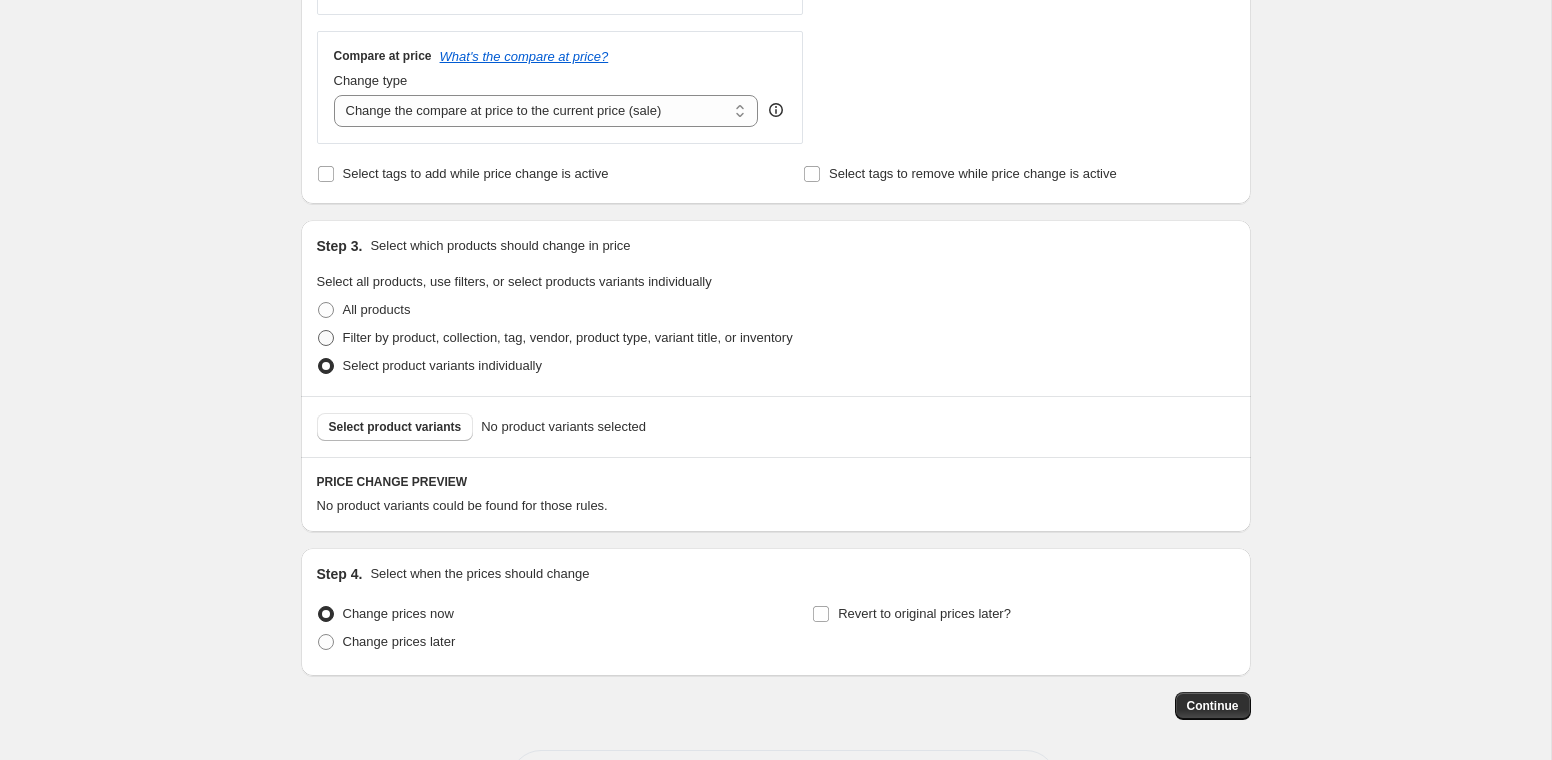 click on "Filter by product, collection, tag, vendor, product type, variant title, or inventory" at bounding box center [568, 337] 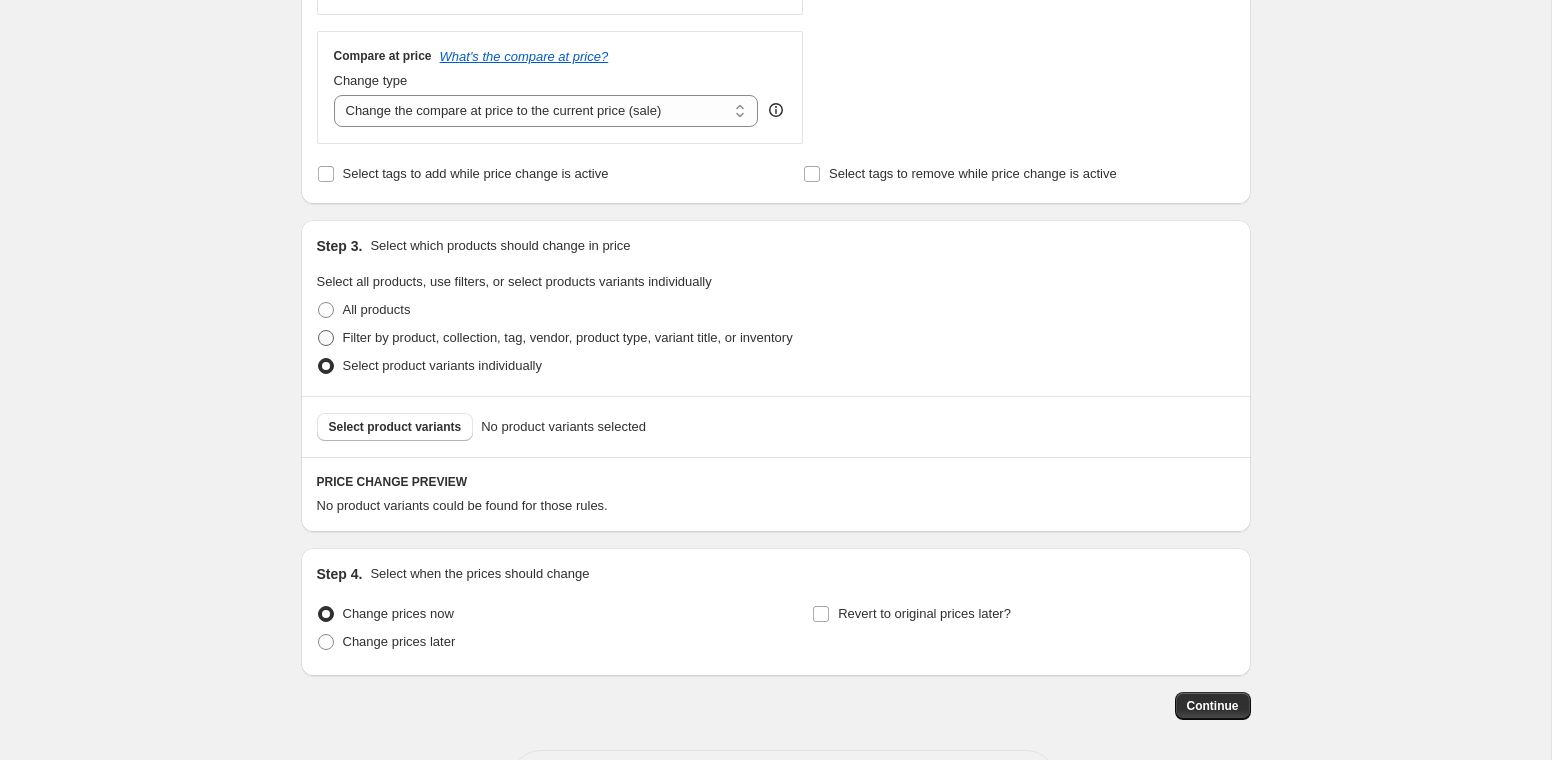radio on "true" 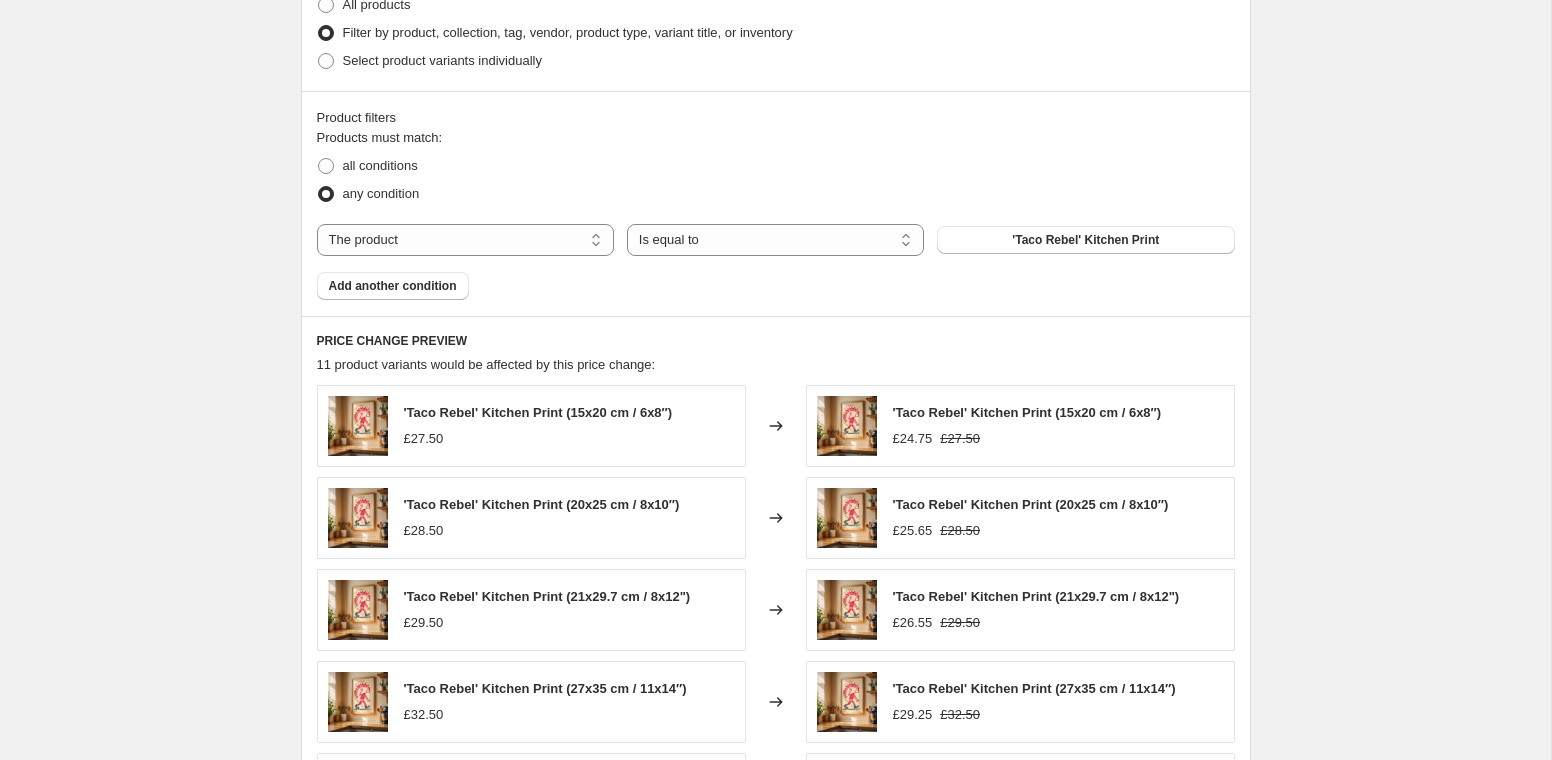 scroll, scrollTop: 1032, scrollLeft: 0, axis: vertical 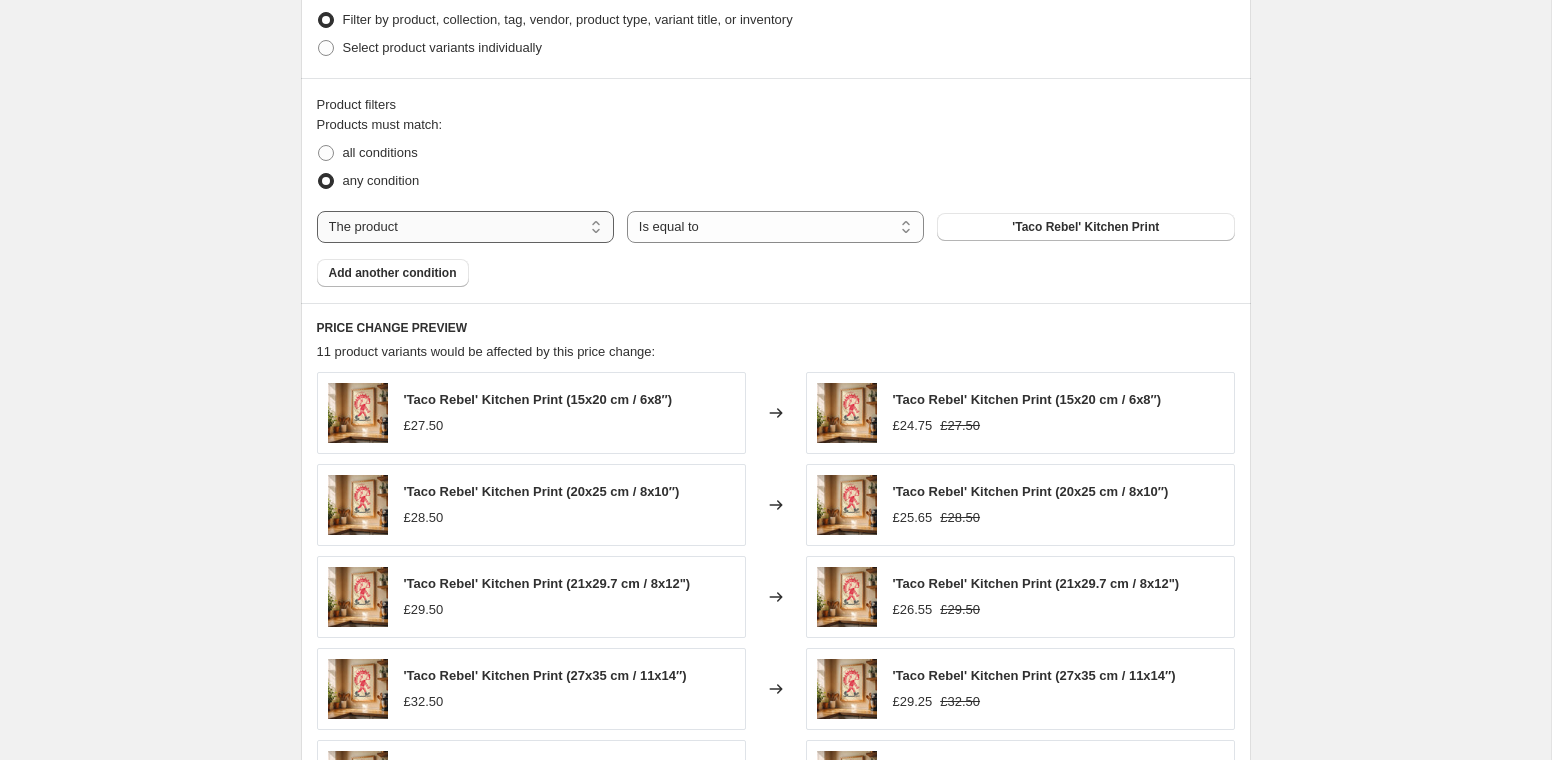 click on "The product The product's collection The product's tag The product's vendor The product's type The product's status The variant's title Inventory quantity" at bounding box center [465, 227] 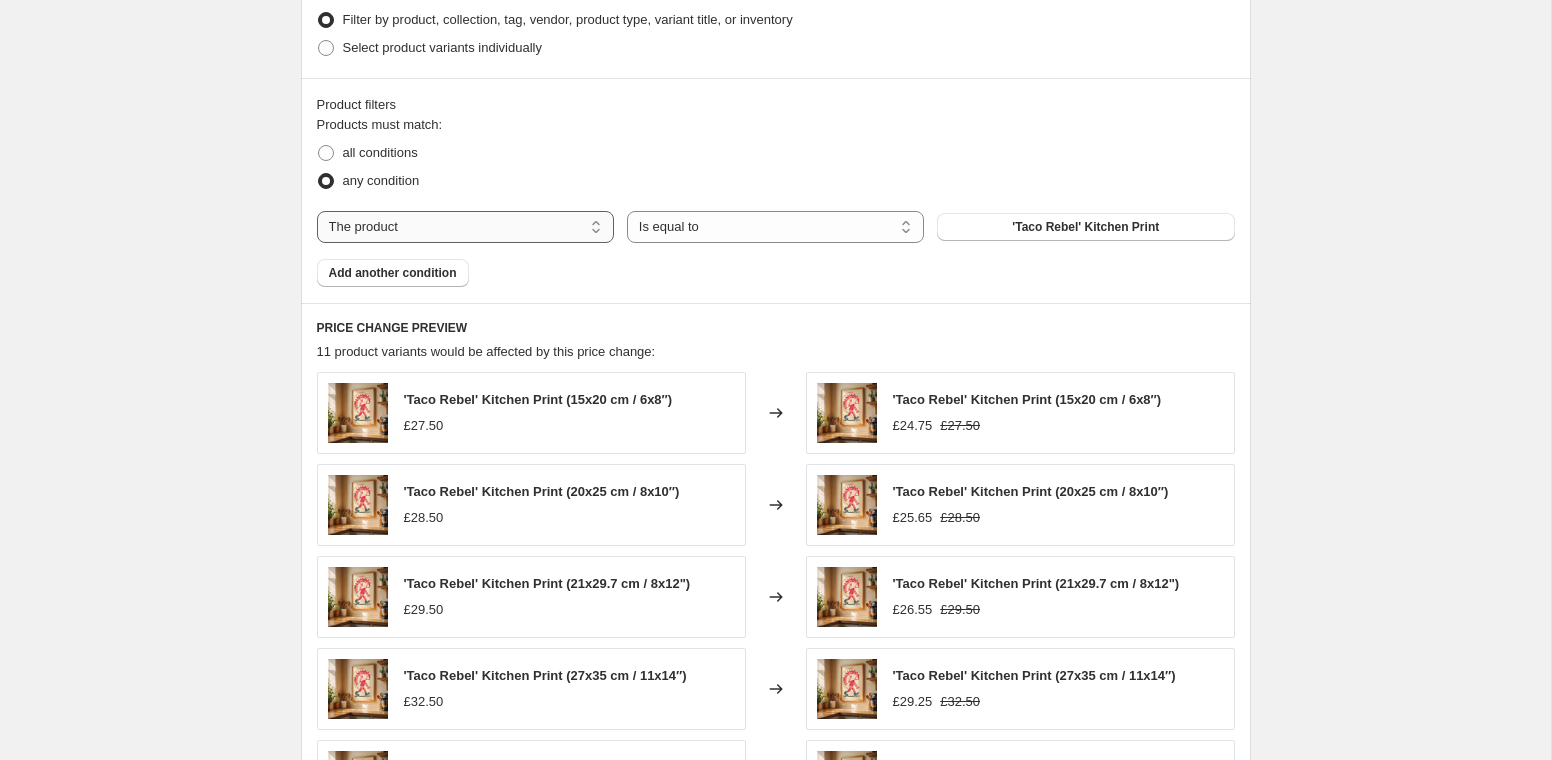 select on "vendor" 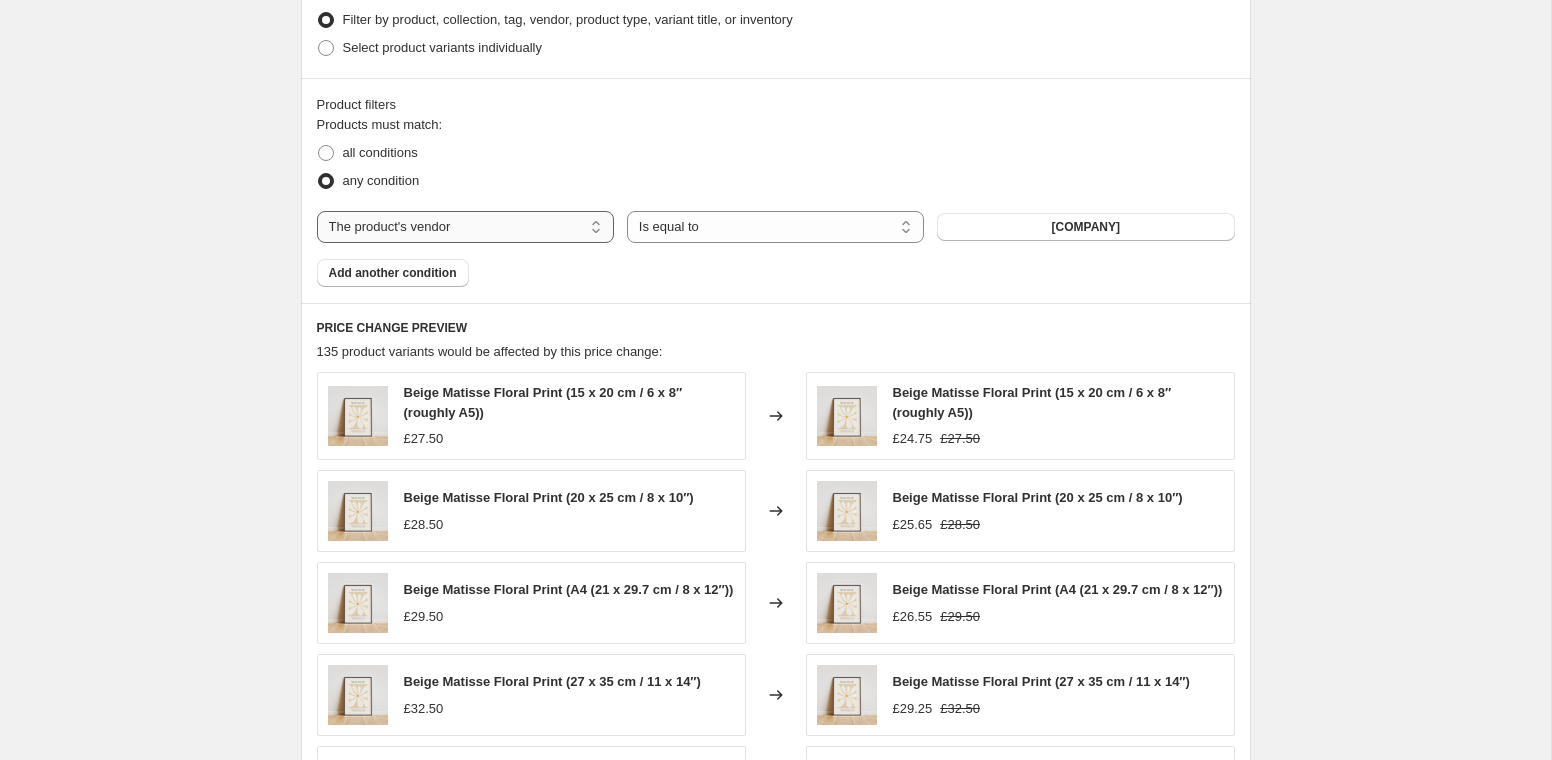 click on "The product The product's collection The product's tag The product's vendor The product's type The product's status The variant's title Inventory quantity" at bounding box center (465, 227) 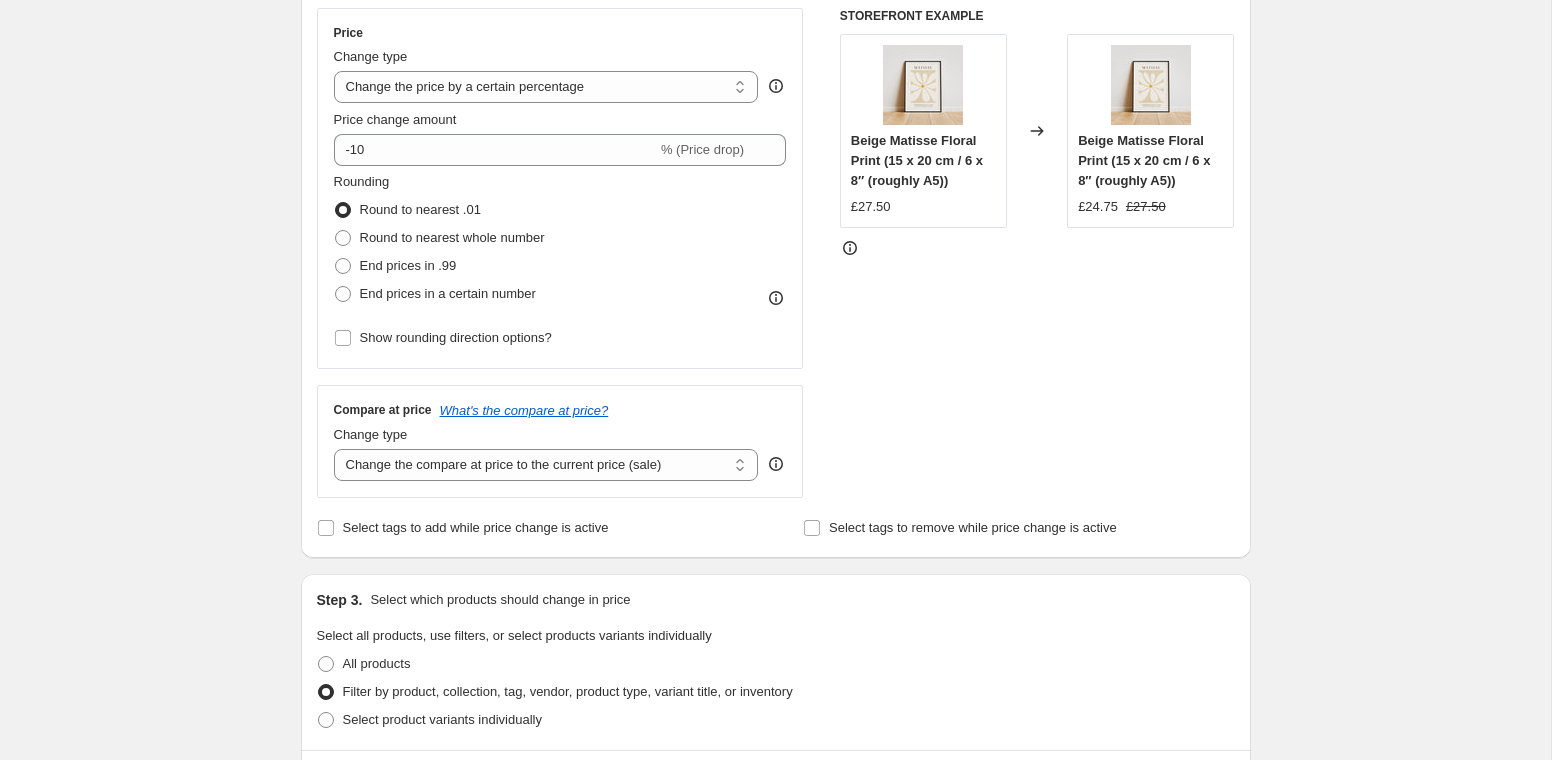 scroll, scrollTop: 363, scrollLeft: 0, axis: vertical 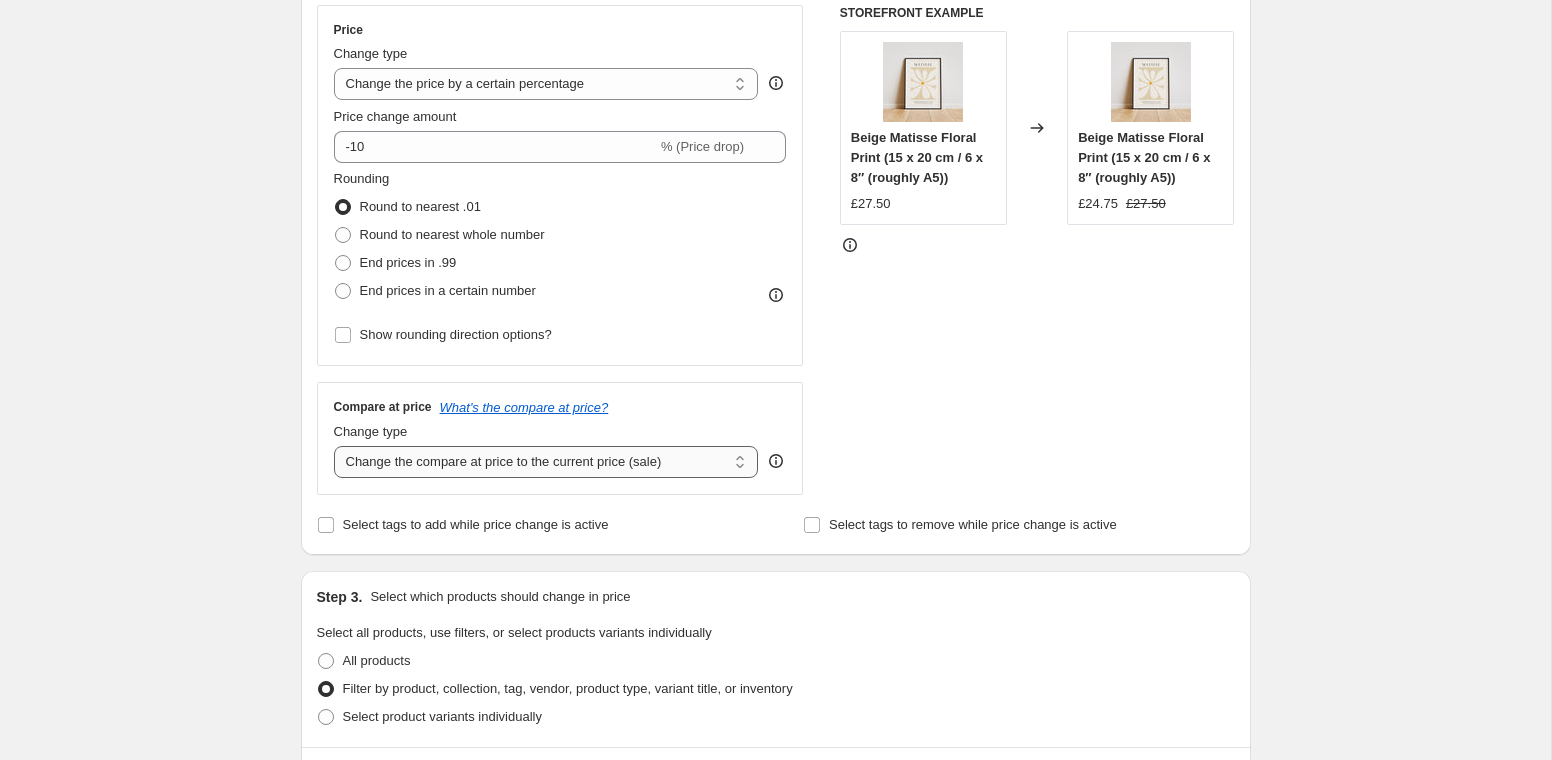 click on "Change the compare at price to the current price (sale) Change the compare at price to a certain amount Change the compare at price by a certain amount Change the compare at price by a certain percentage Change the compare at price by a certain amount relative to the actual price Change the compare at price by a certain percentage relative to the actual price Don't change the compare at price Remove the compare at price" at bounding box center (546, 462) 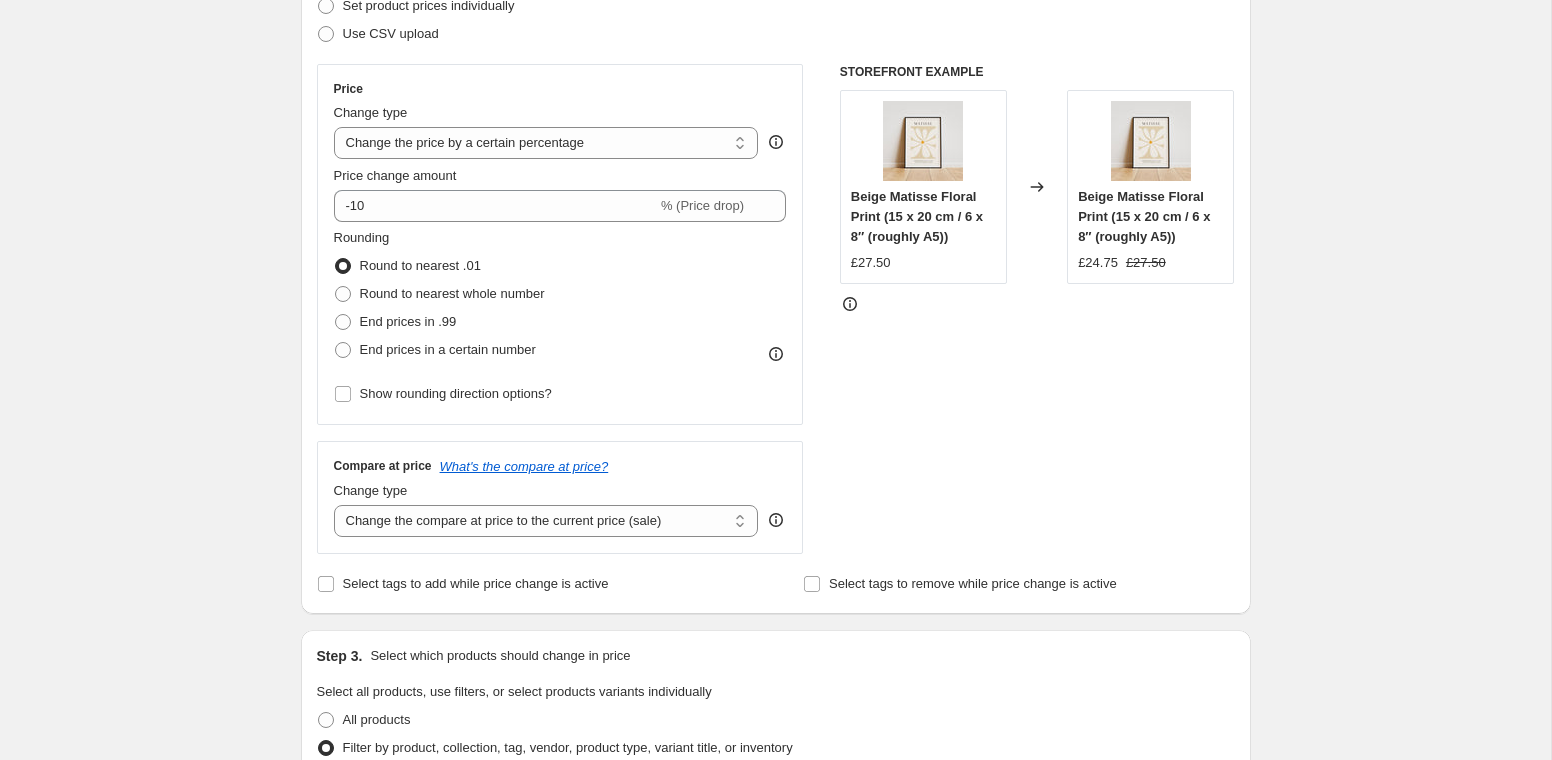 scroll, scrollTop: 0, scrollLeft: 0, axis: both 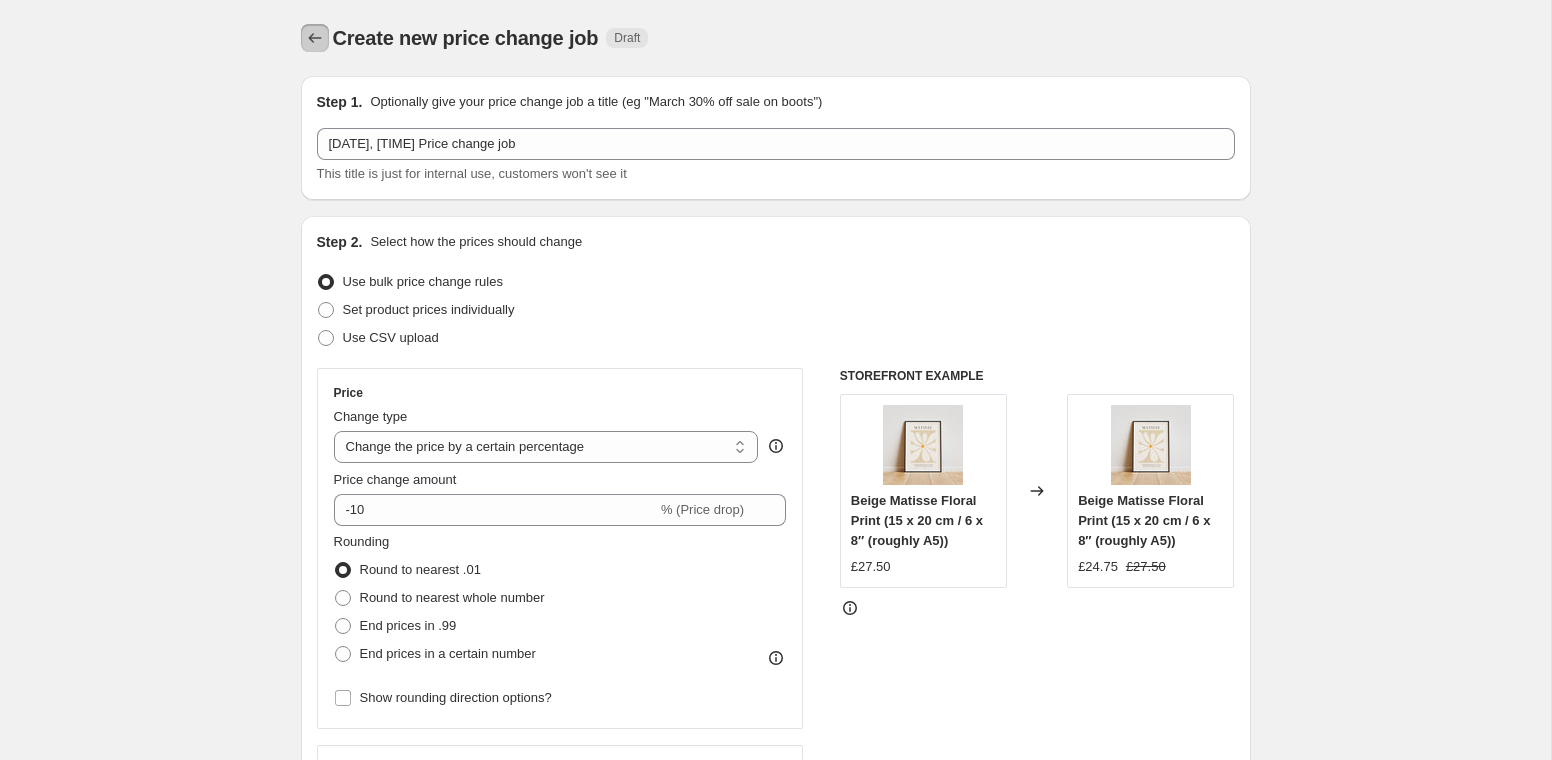 click 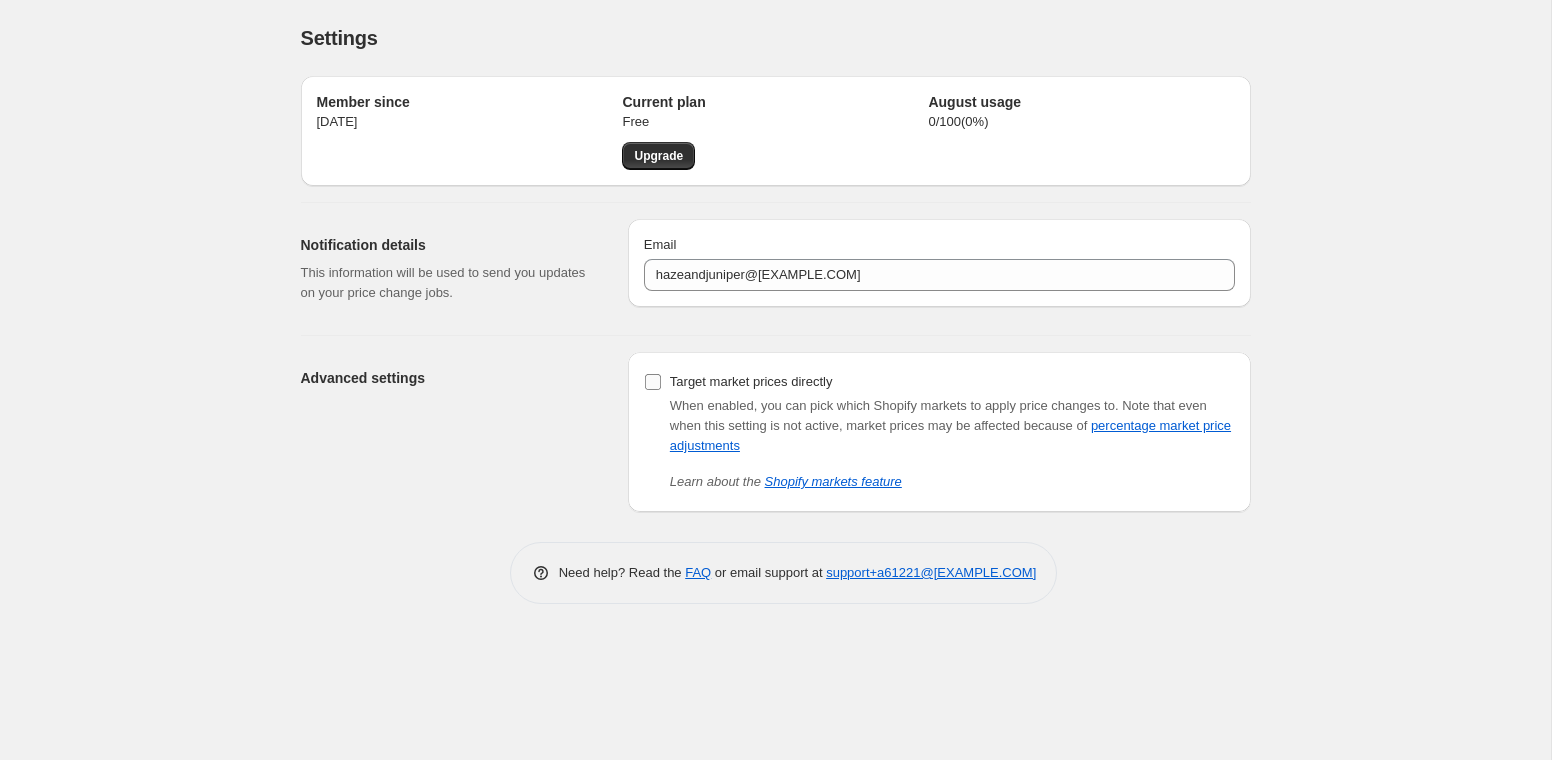 click on "Target market prices directly" at bounding box center [653, 382] 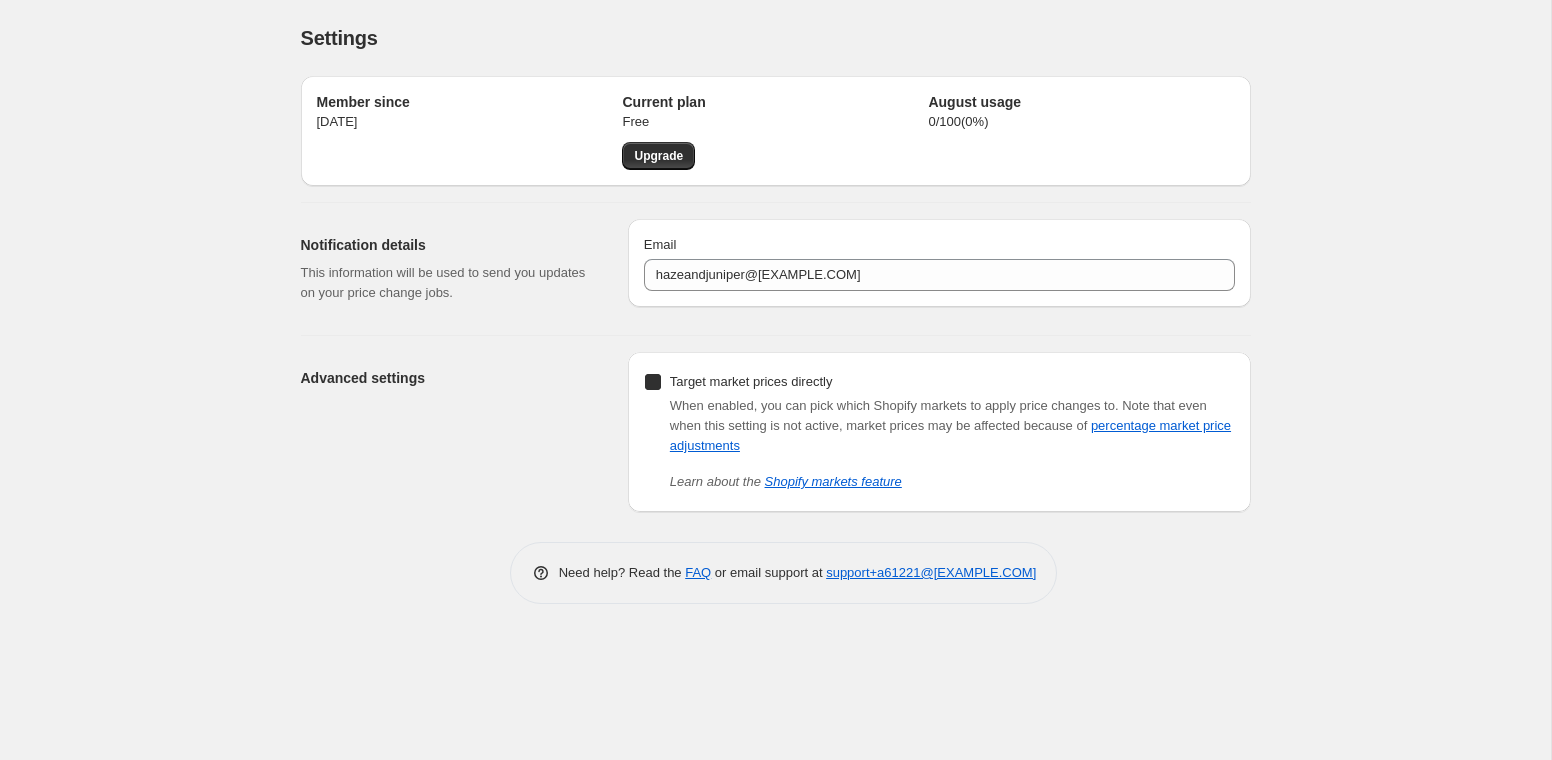 checkbox on "true" 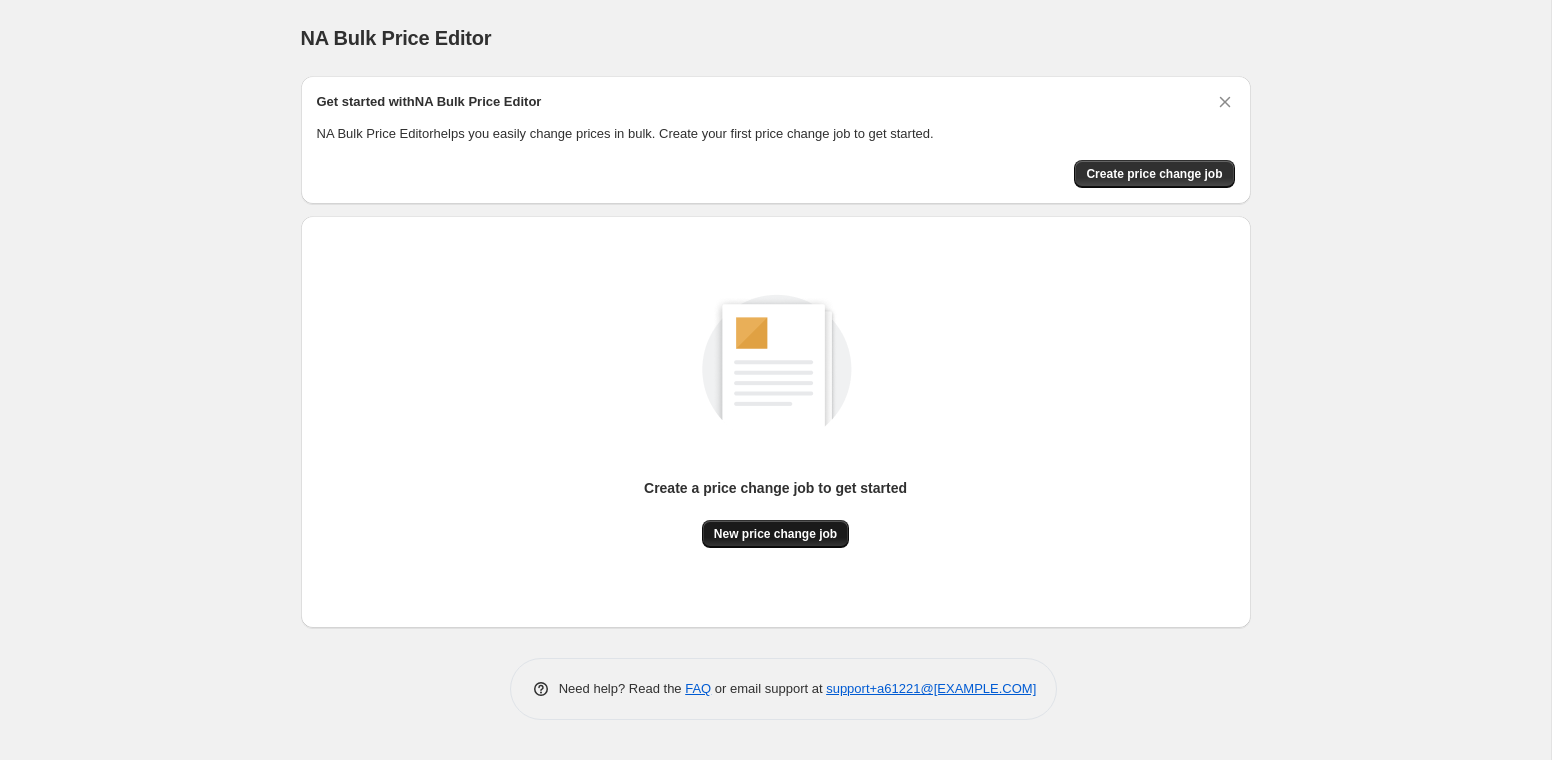 click on "New price change job" at bounding box center (775, 534) 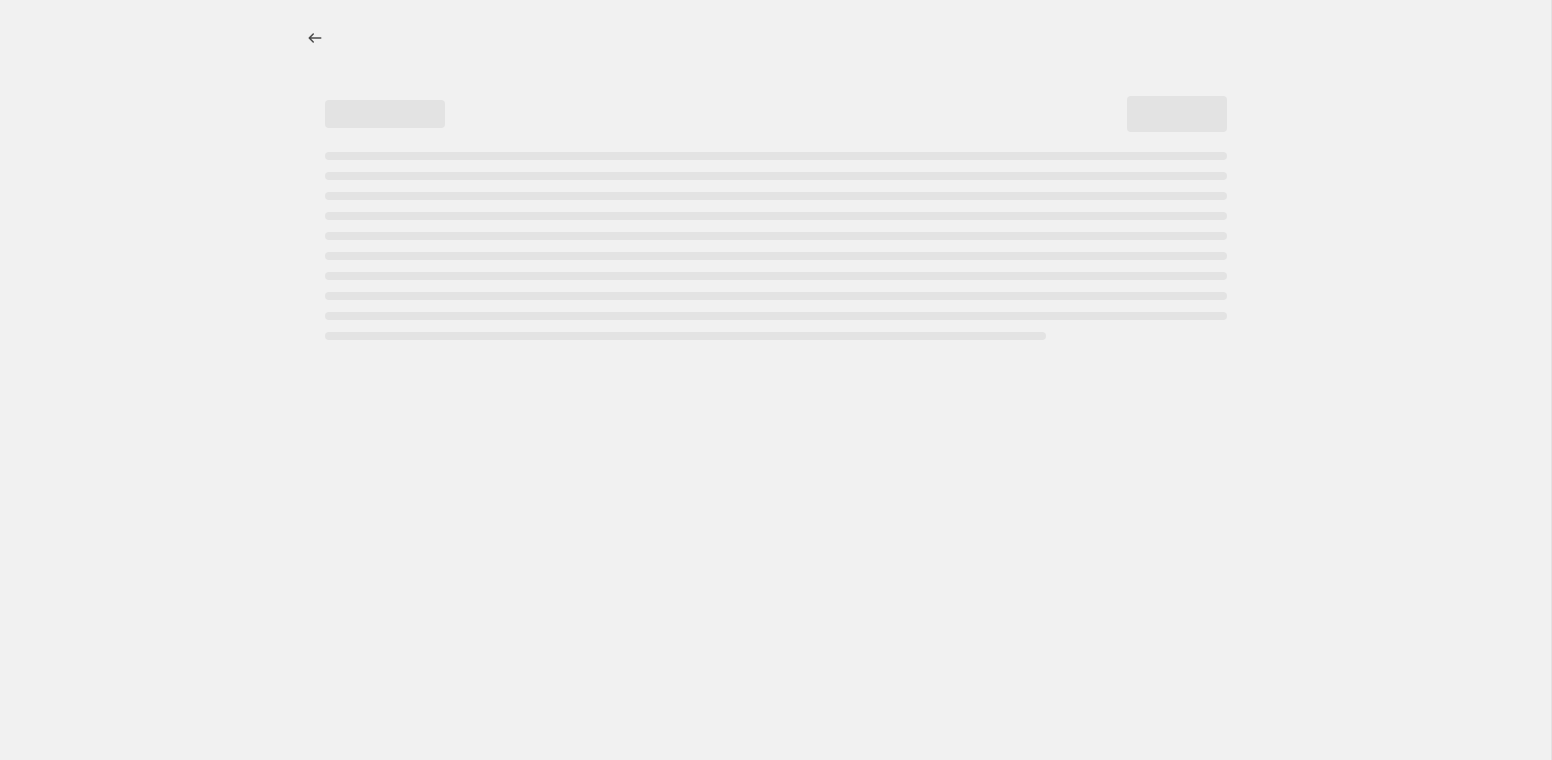 select on "percentage" 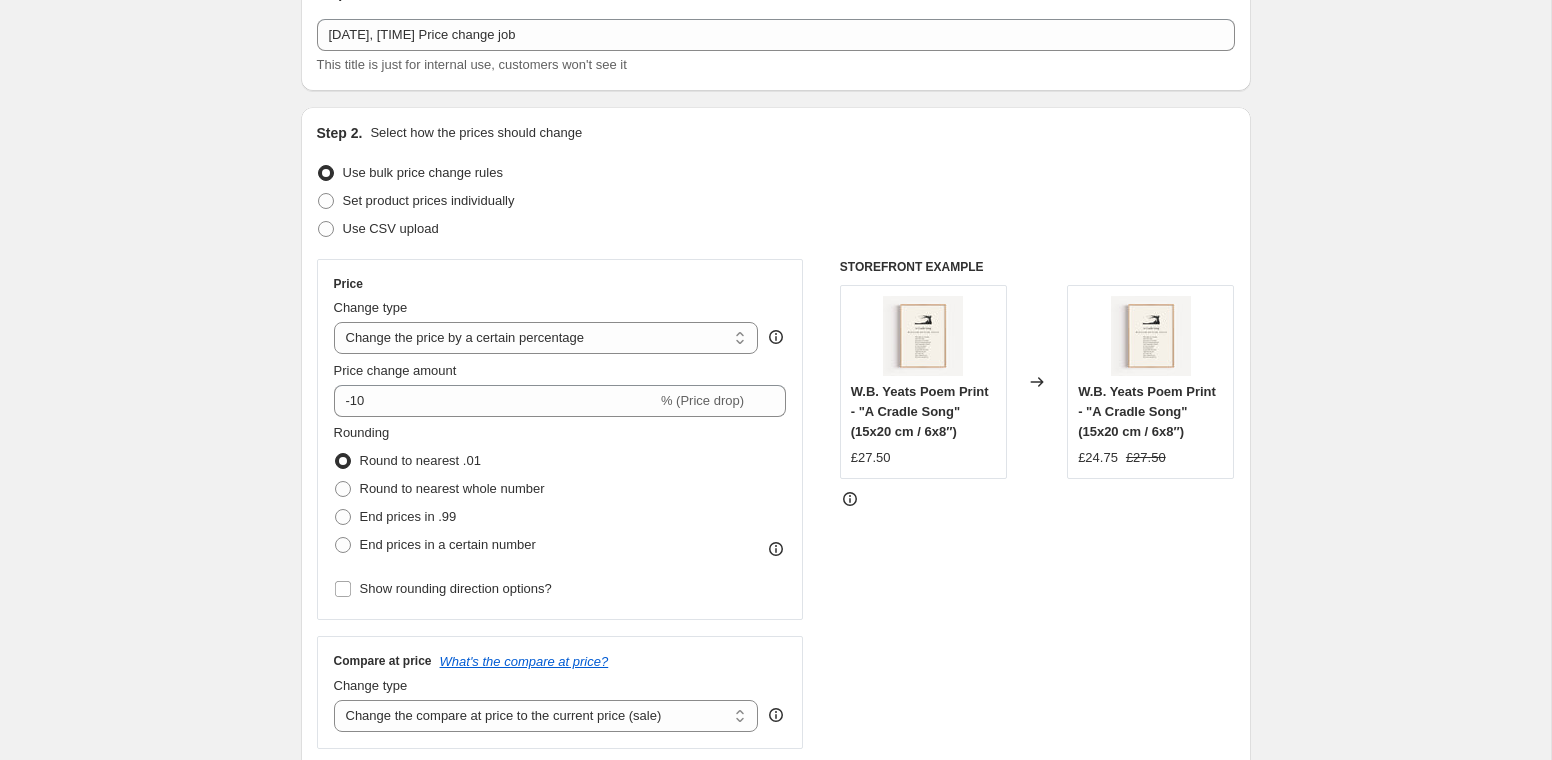 scroll, scrollTop: 0, scrollLeft: 0, axis: both 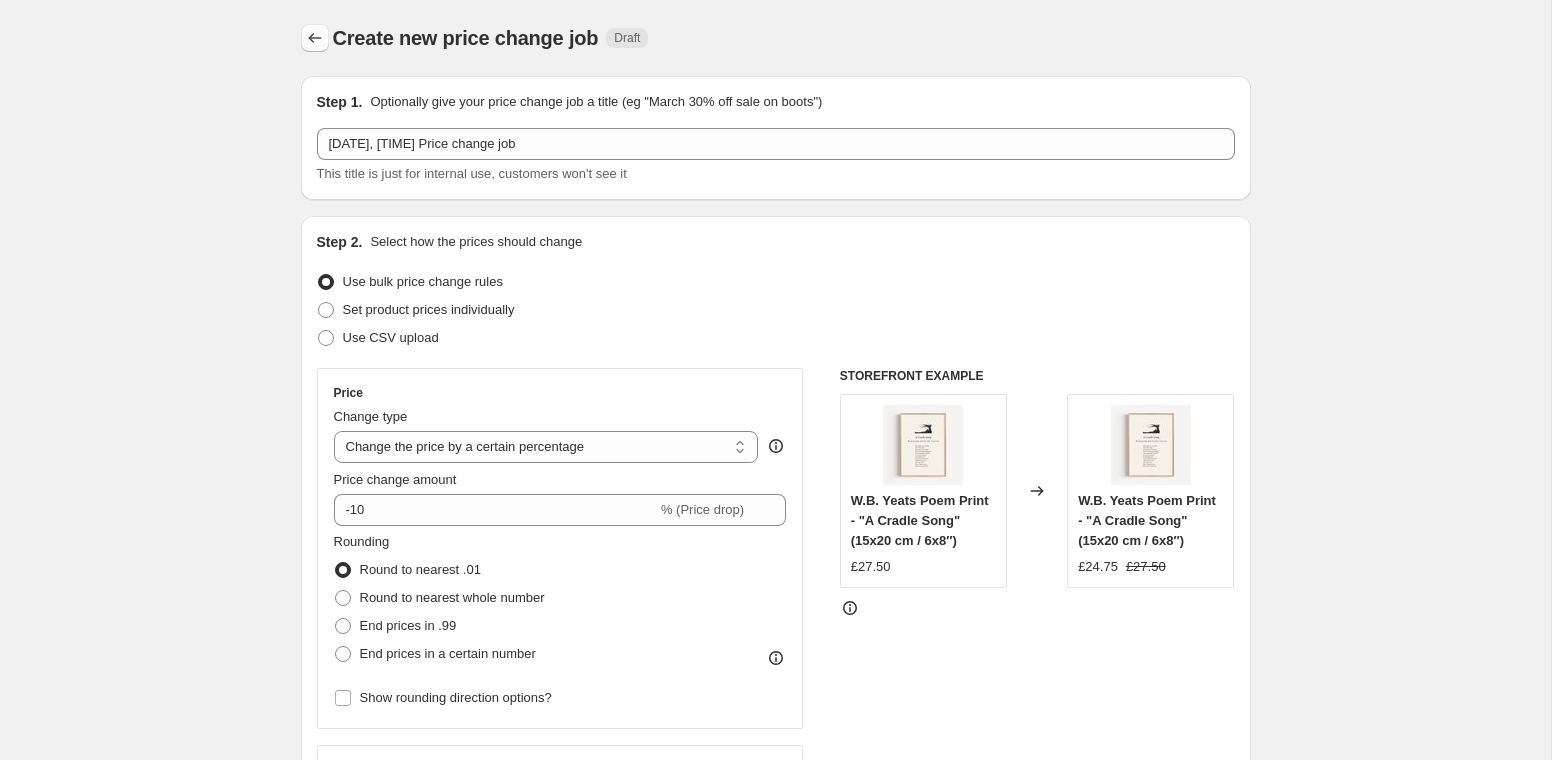 click 